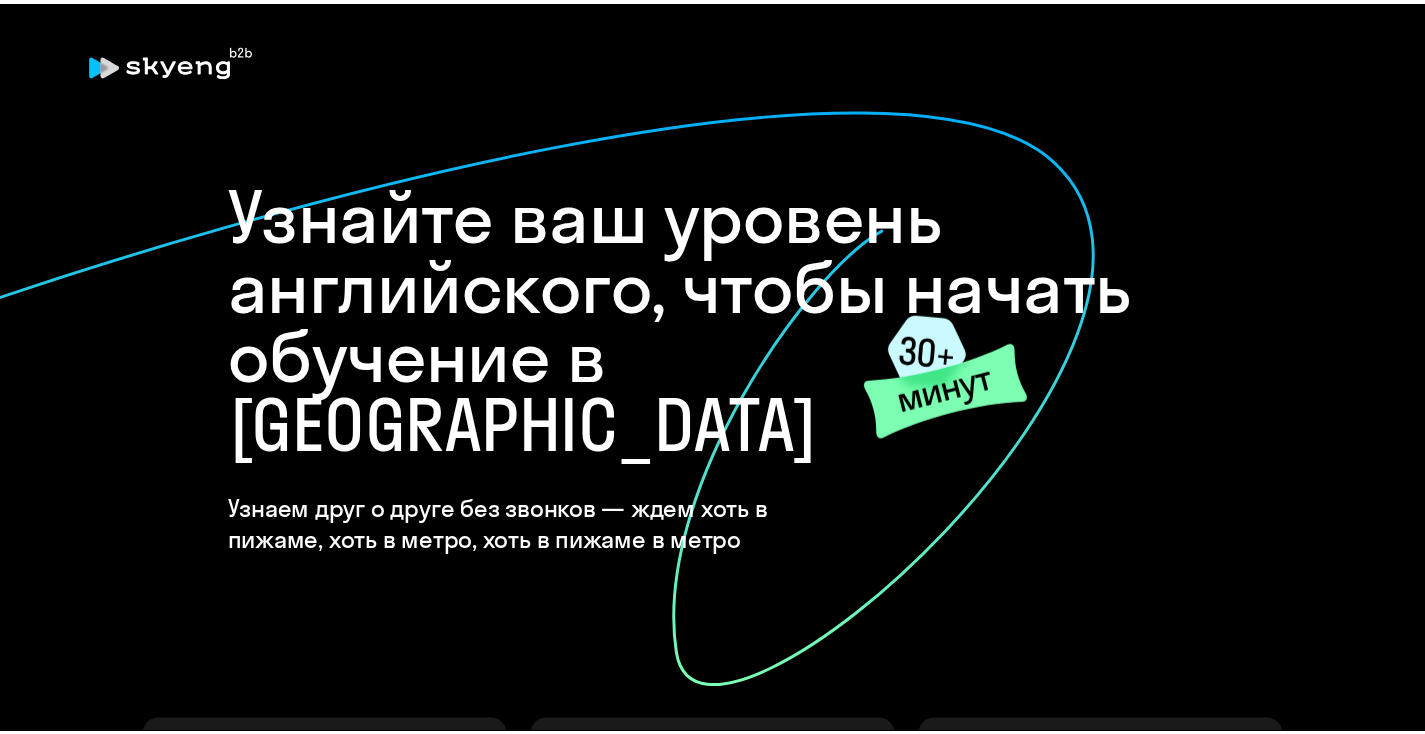 scroll, scrollTop: 0, scrollLeft: 0, axis: both 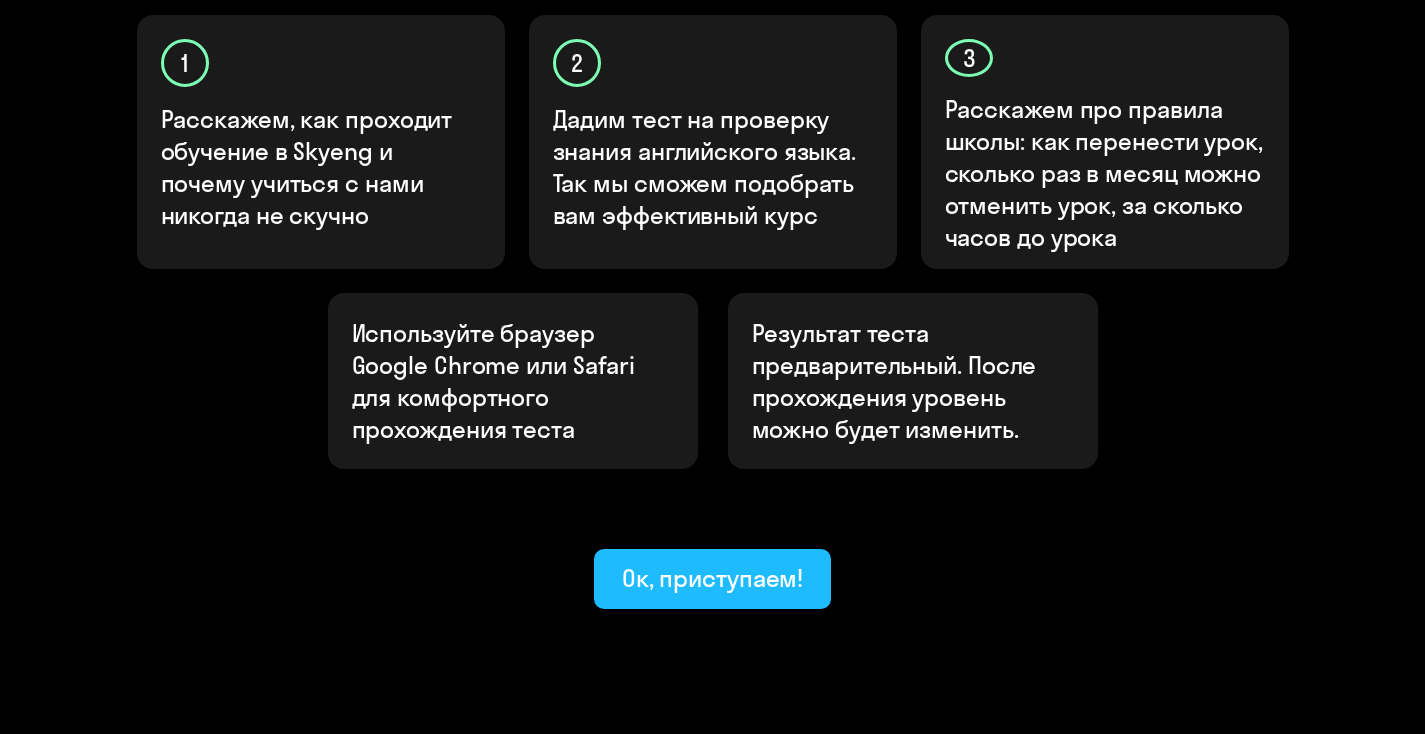 click on "Ок, приступаем!" 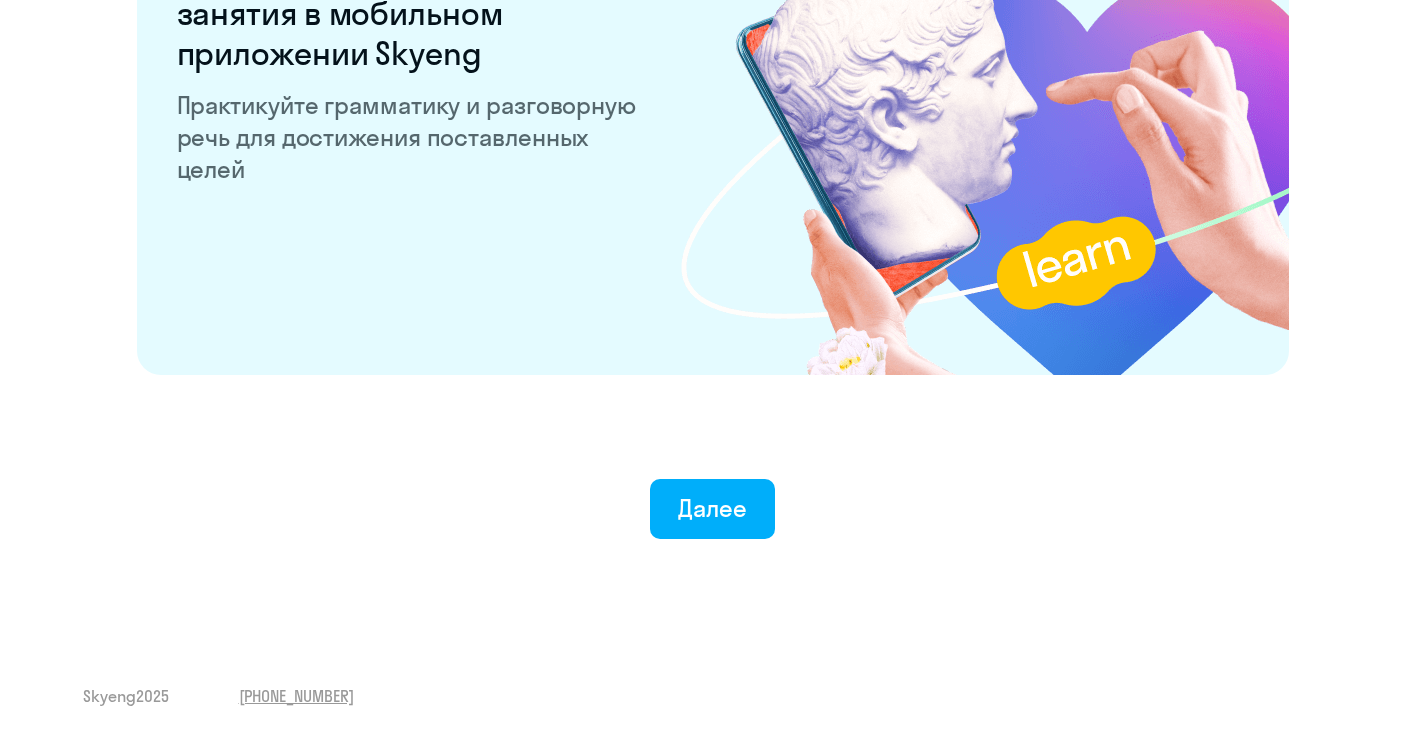 scroll, scrollTop: 3901, scrollLeft: 0, axis: vertical 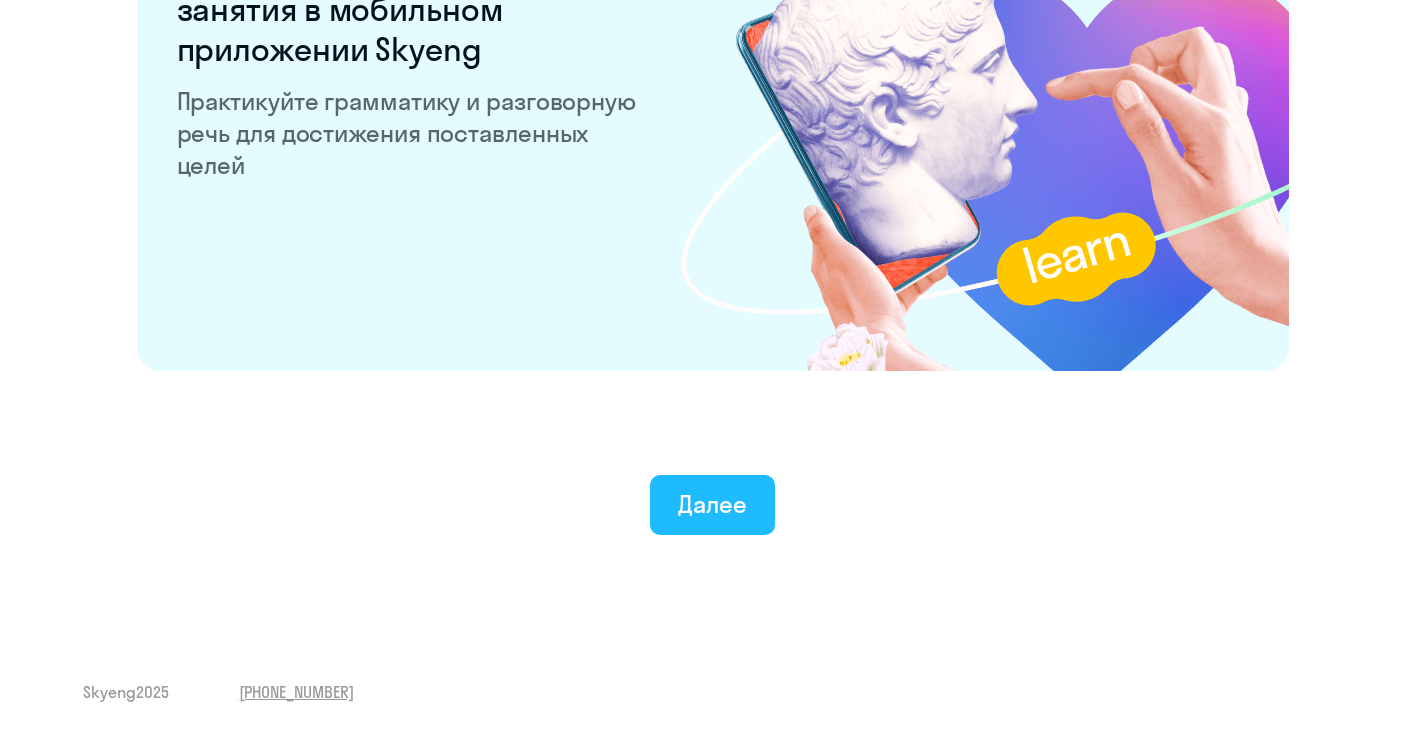 click on "Далее" 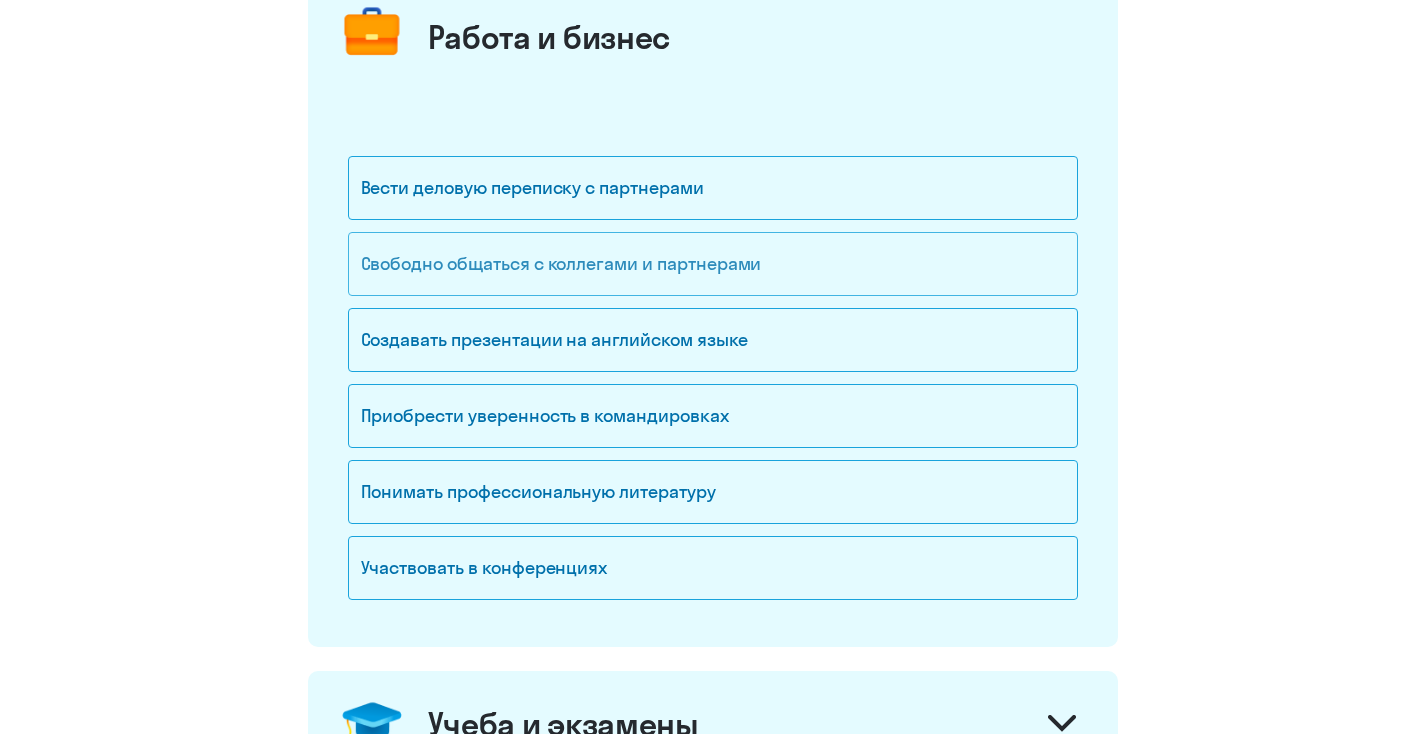 scroll, scrollTop: 242, scrollLeft: 0, axis: vertical 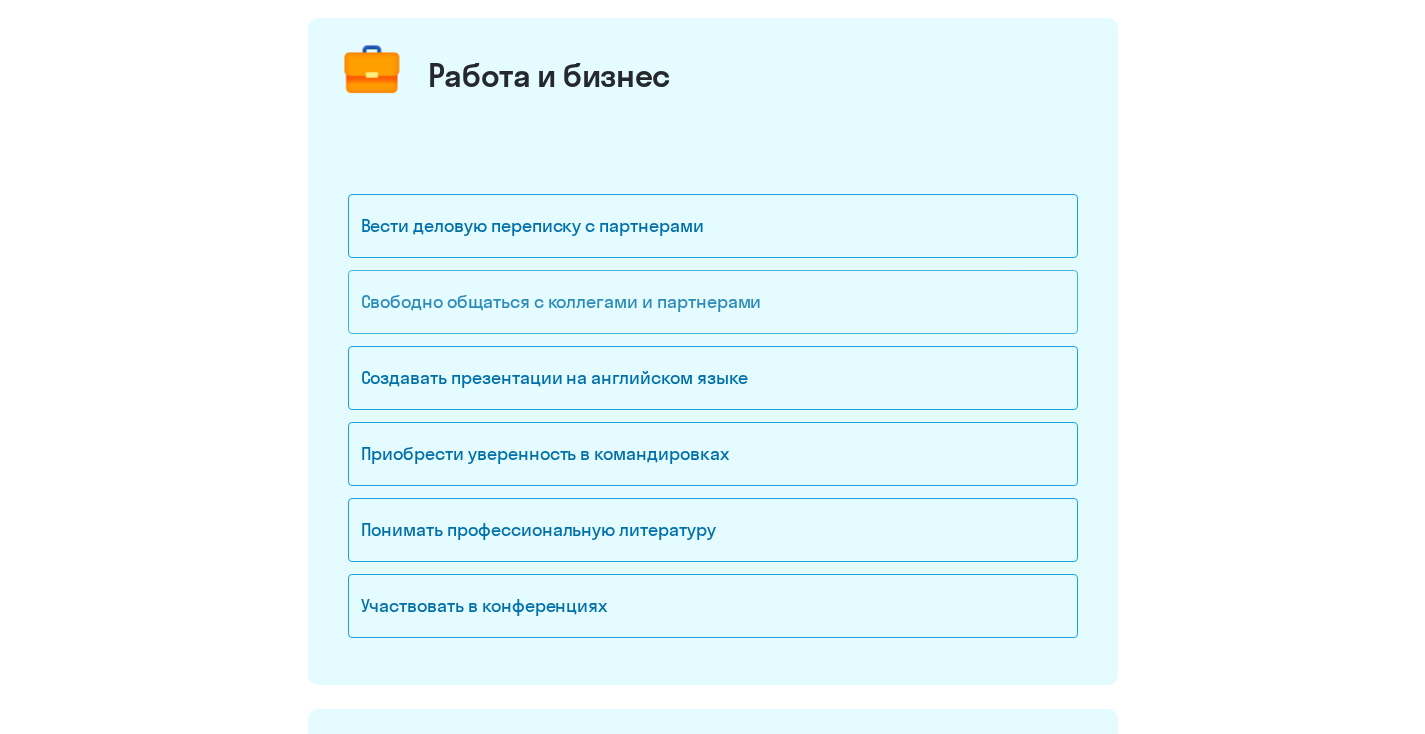 click on "Свободно общаться с коллегами и партнерами" 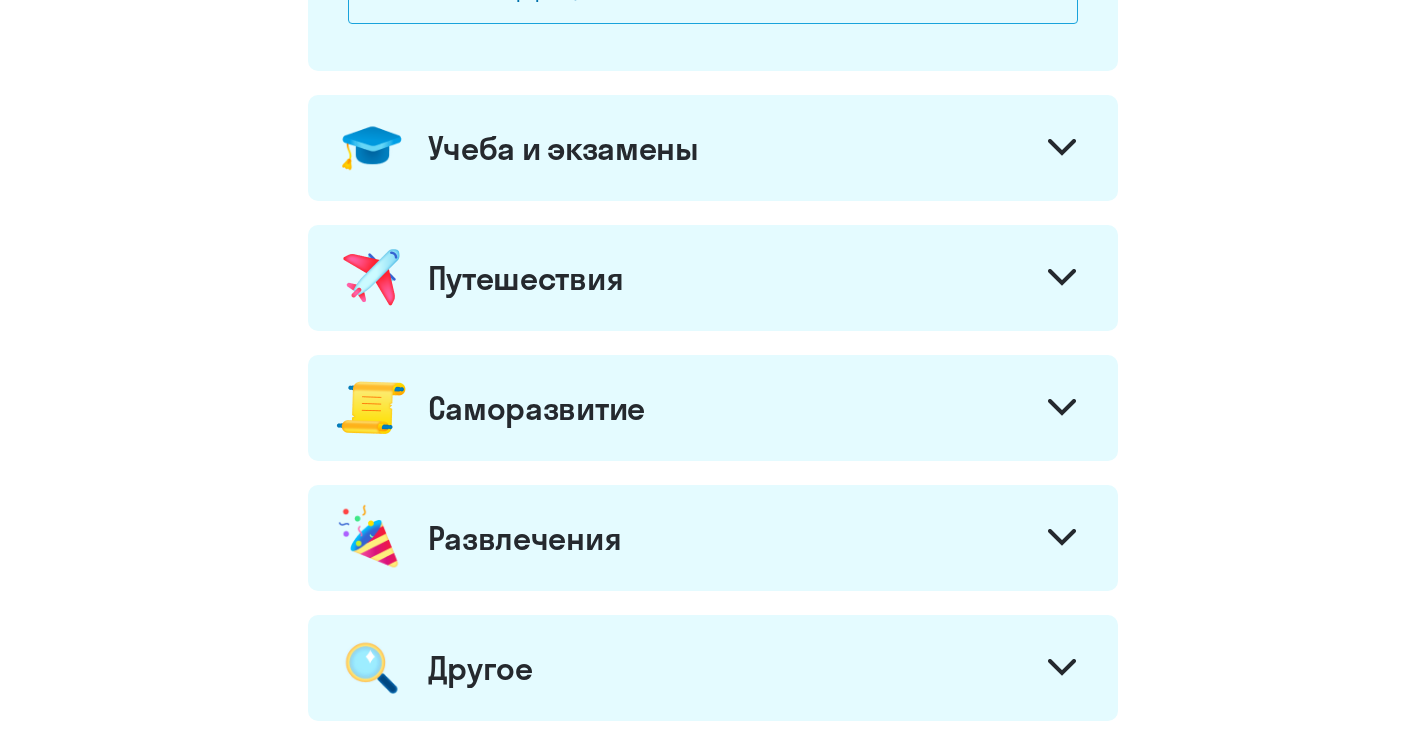 scroll, scrollTop: 858, scrollLeft: 0, axis: vertical 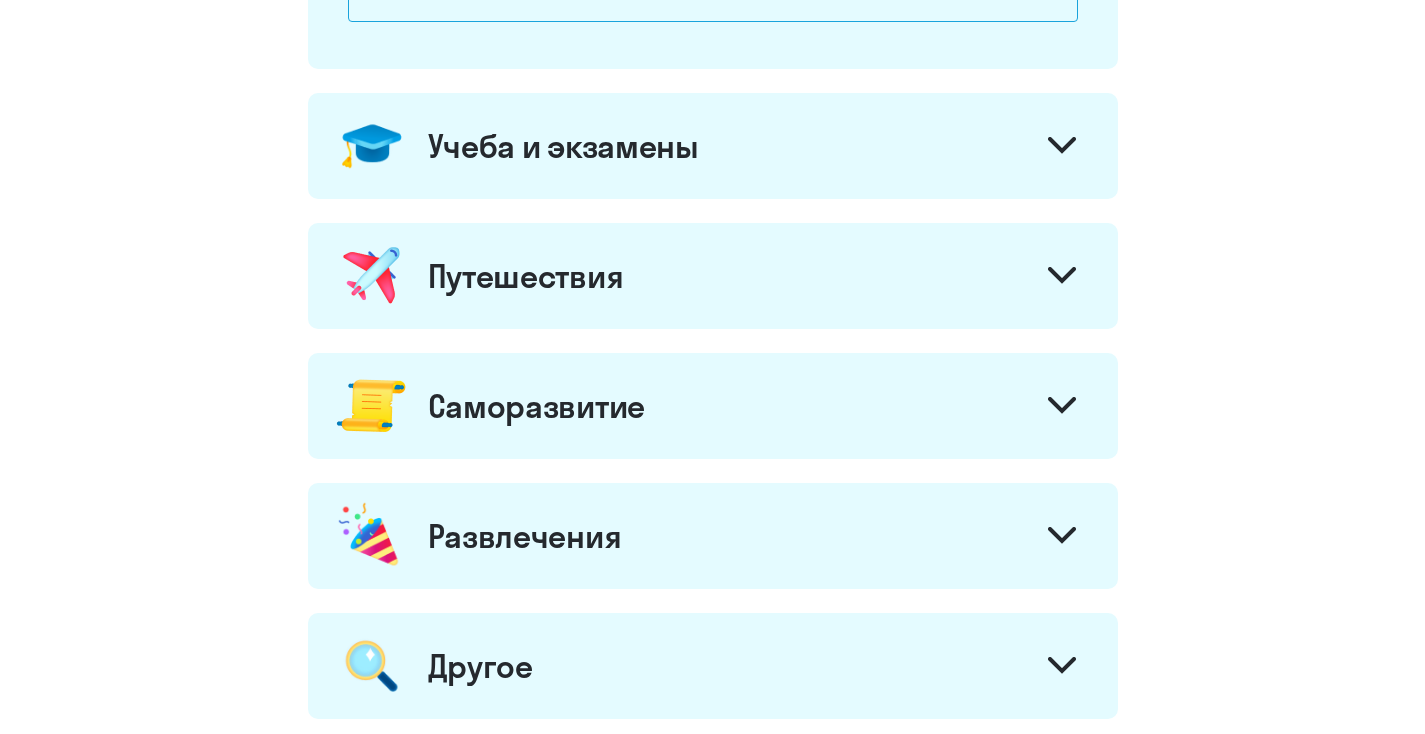 click on "Учеба и экзамены" 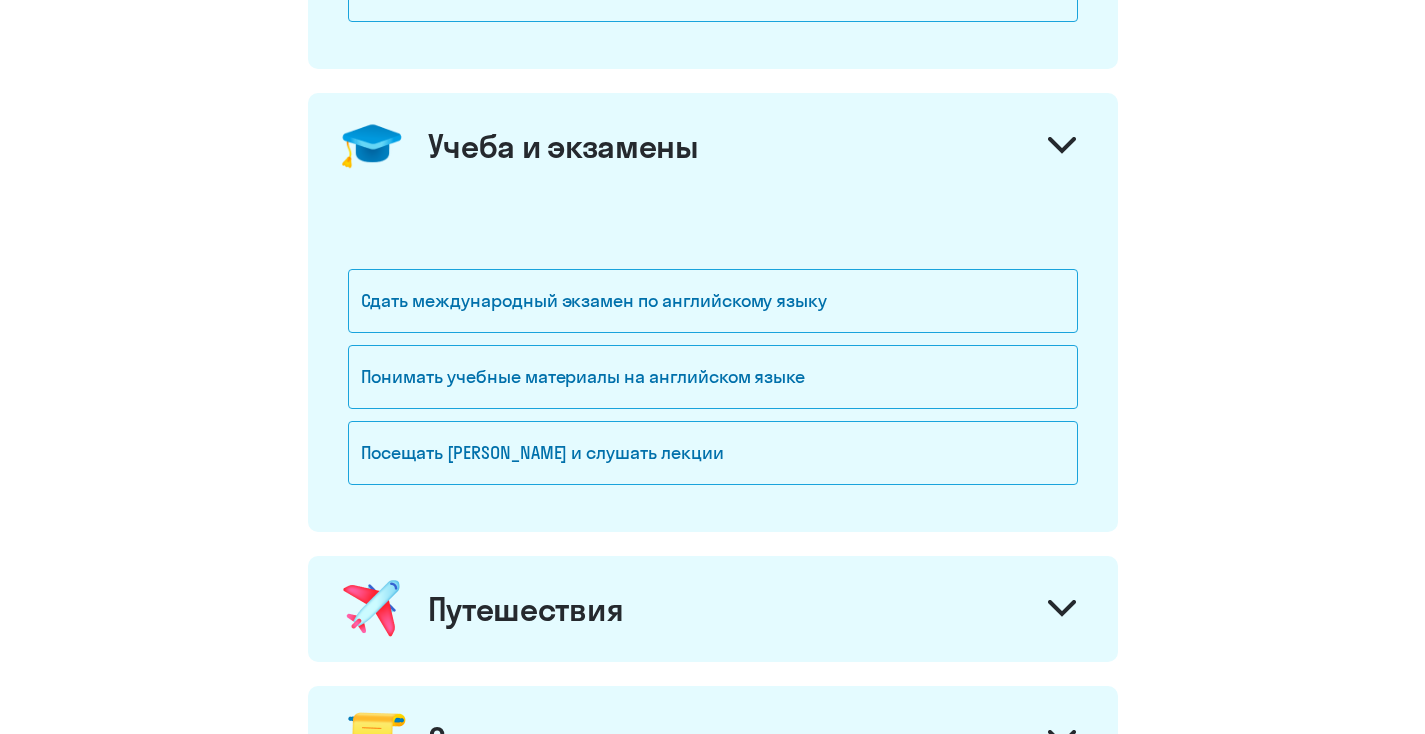 click on "Учеба и экзамены" 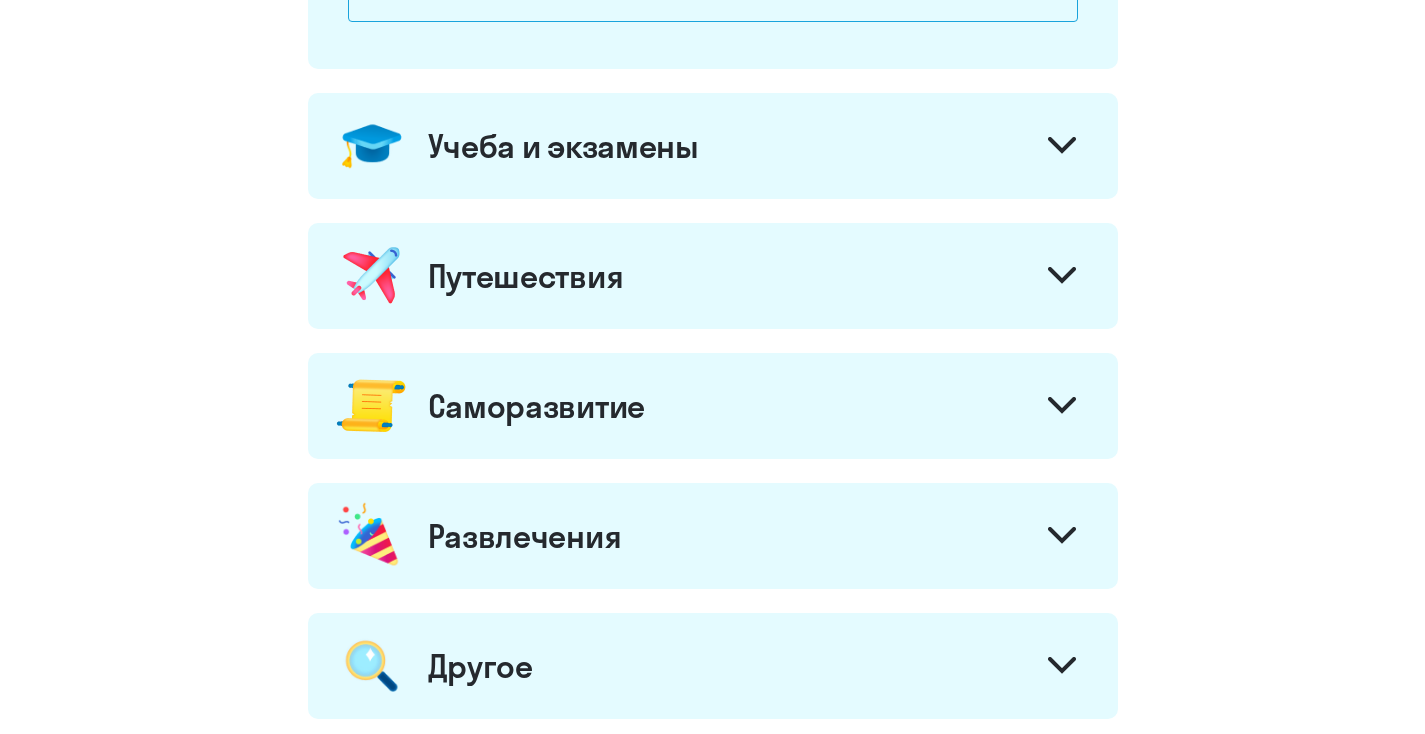 click on "Учеба и экзамены" 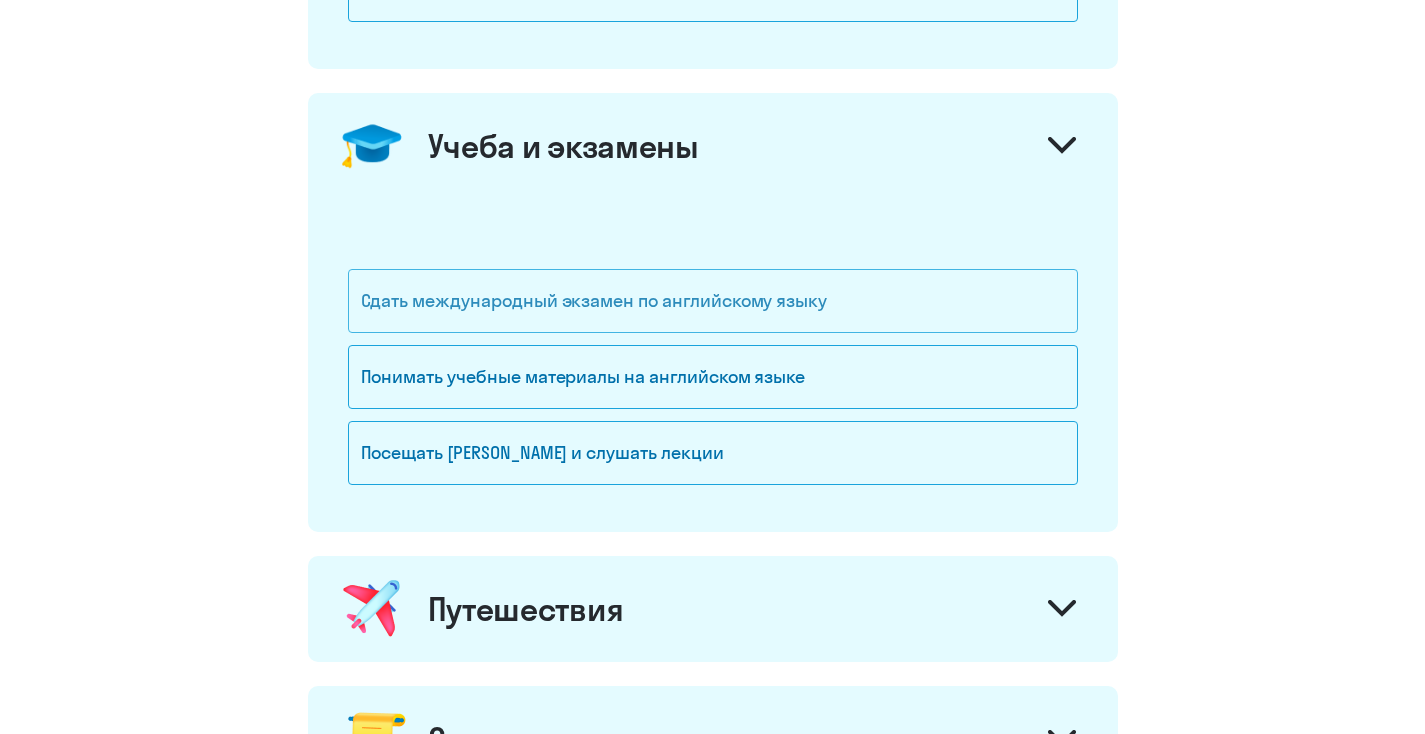 click on "Сдать международный экзамен по английскому языку" 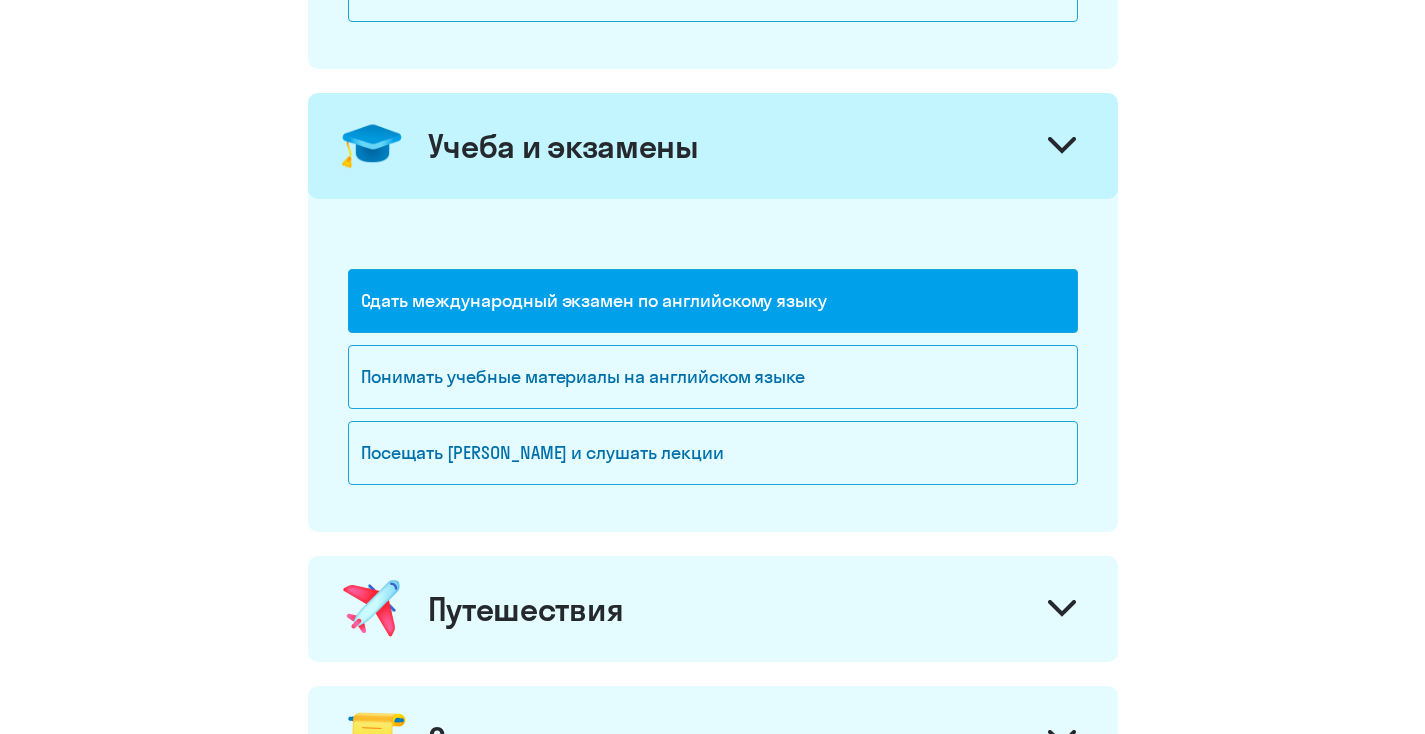 scroll, scrollTop: 1222, scrollLeft: 0, axis: vertical 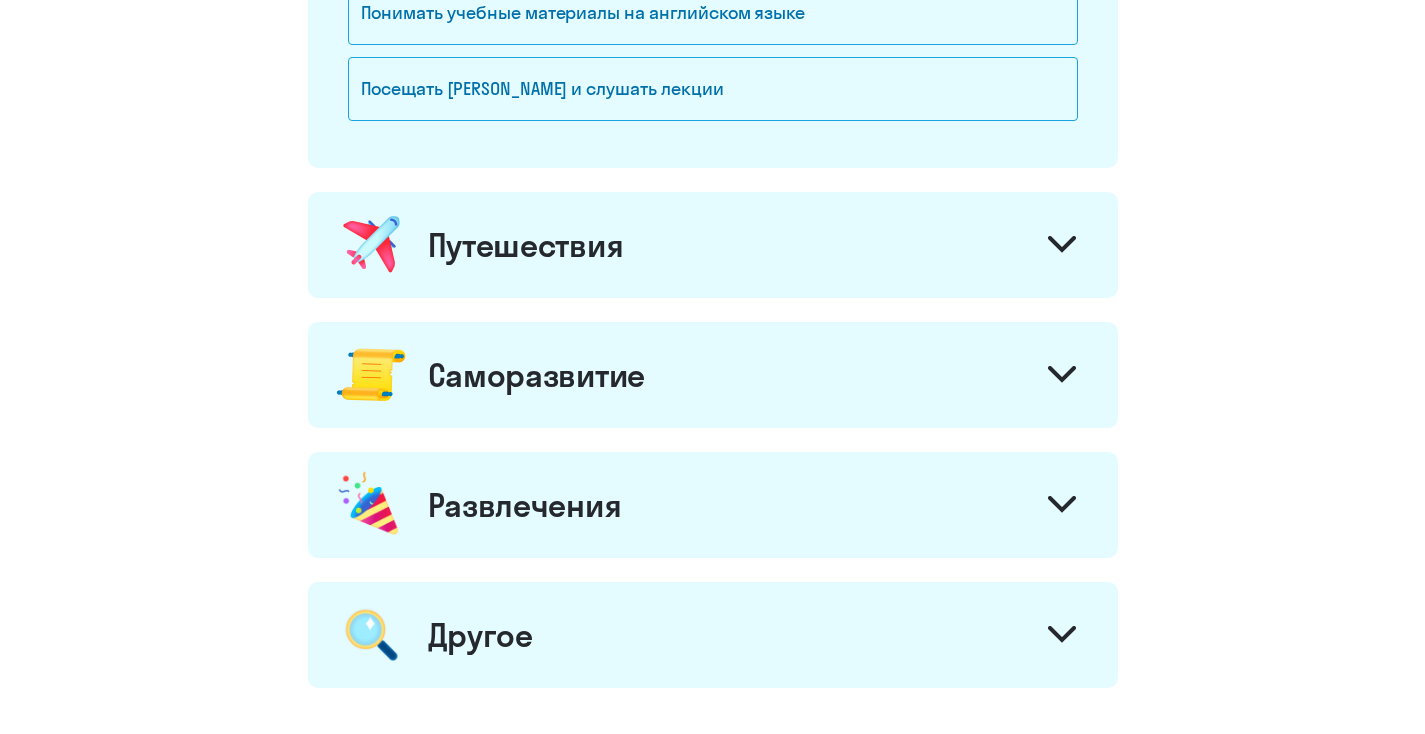 click on "Путешествия" 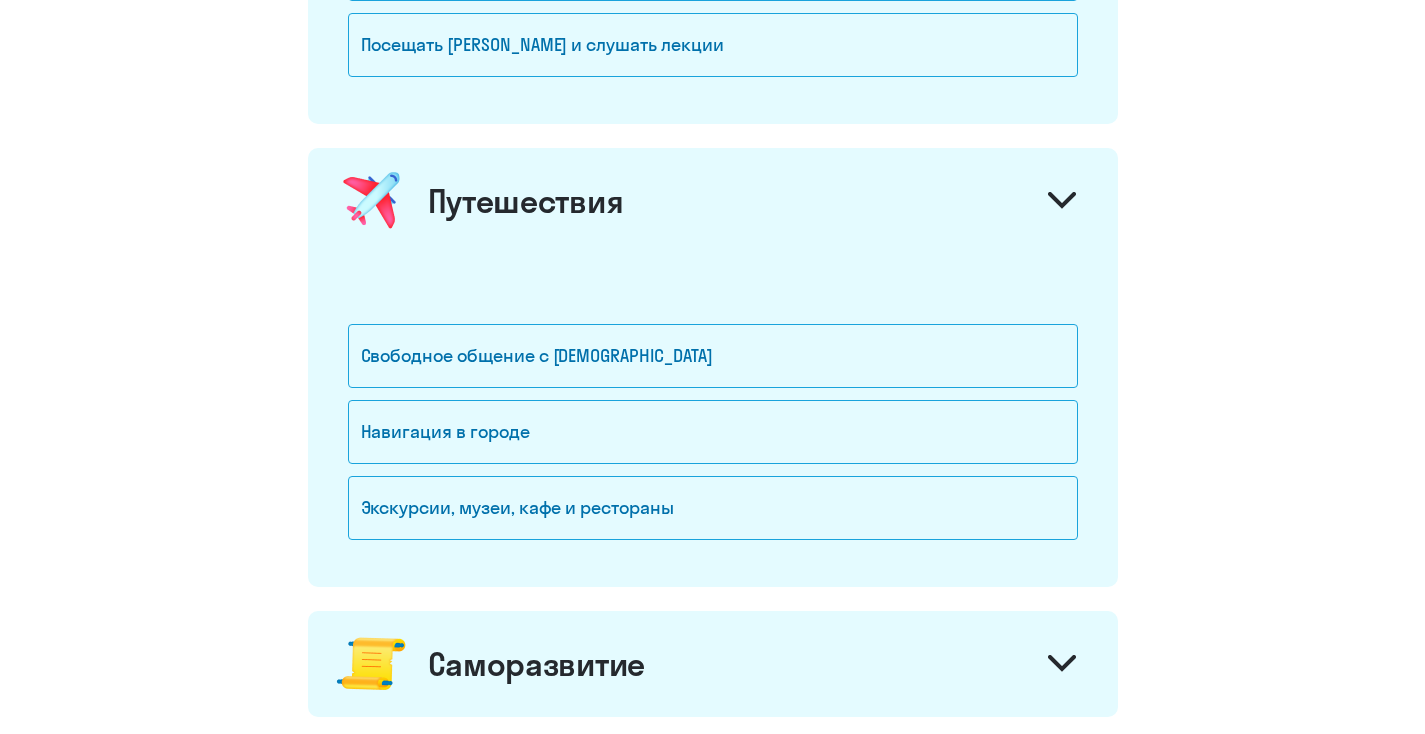 scroll, scrollTop: 1277, scrollLeft: 0, axis: vertical 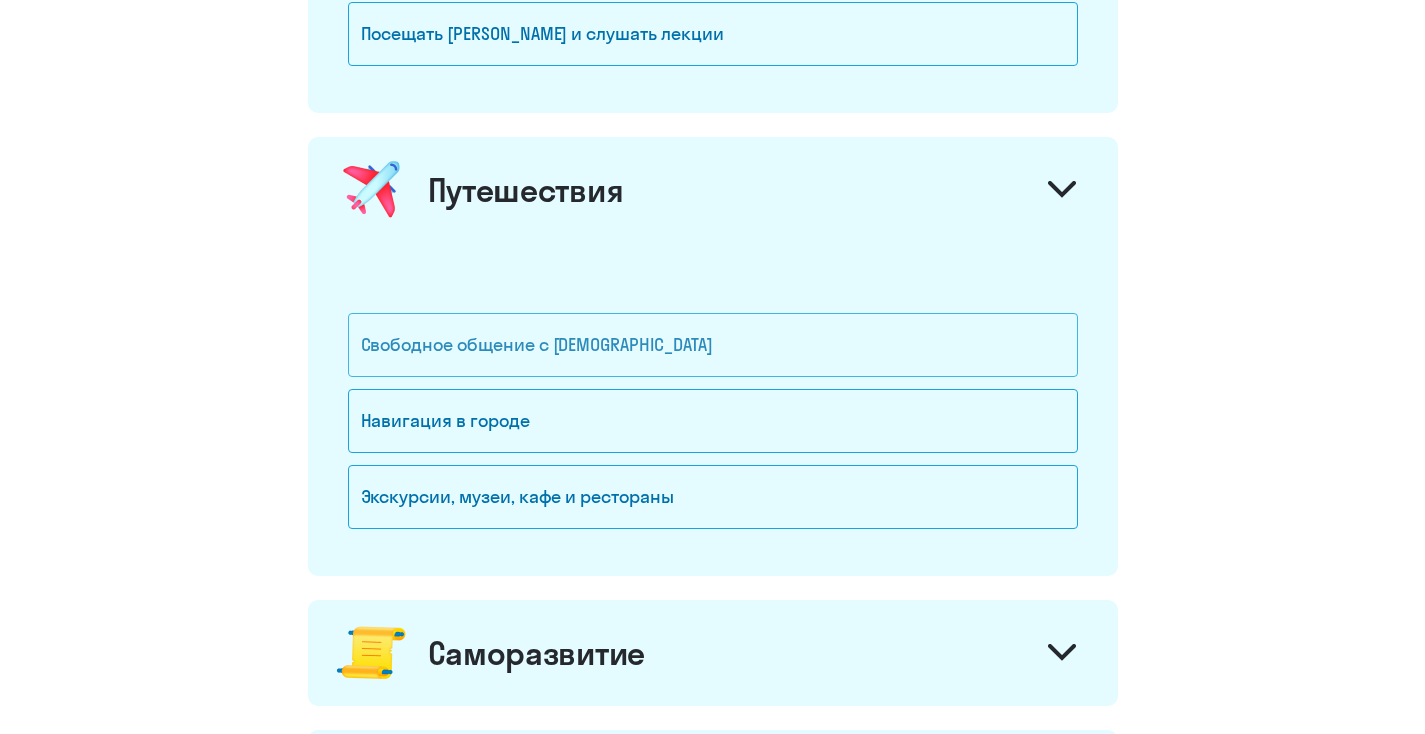 click on "Свободное общение с [DEMOGRAPHIC_DATA]" 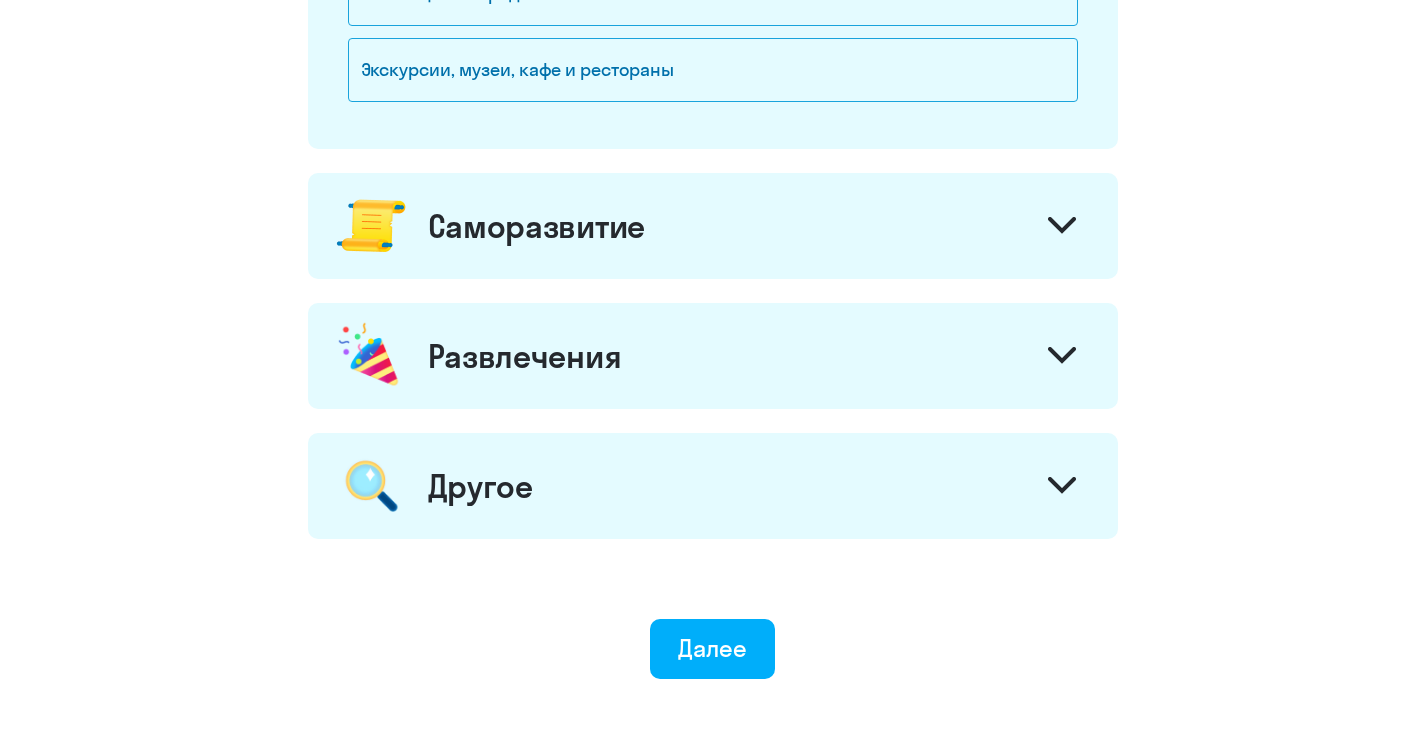 scroll, scrollTop: 1840, scrollLeft: 0, axis: vertical 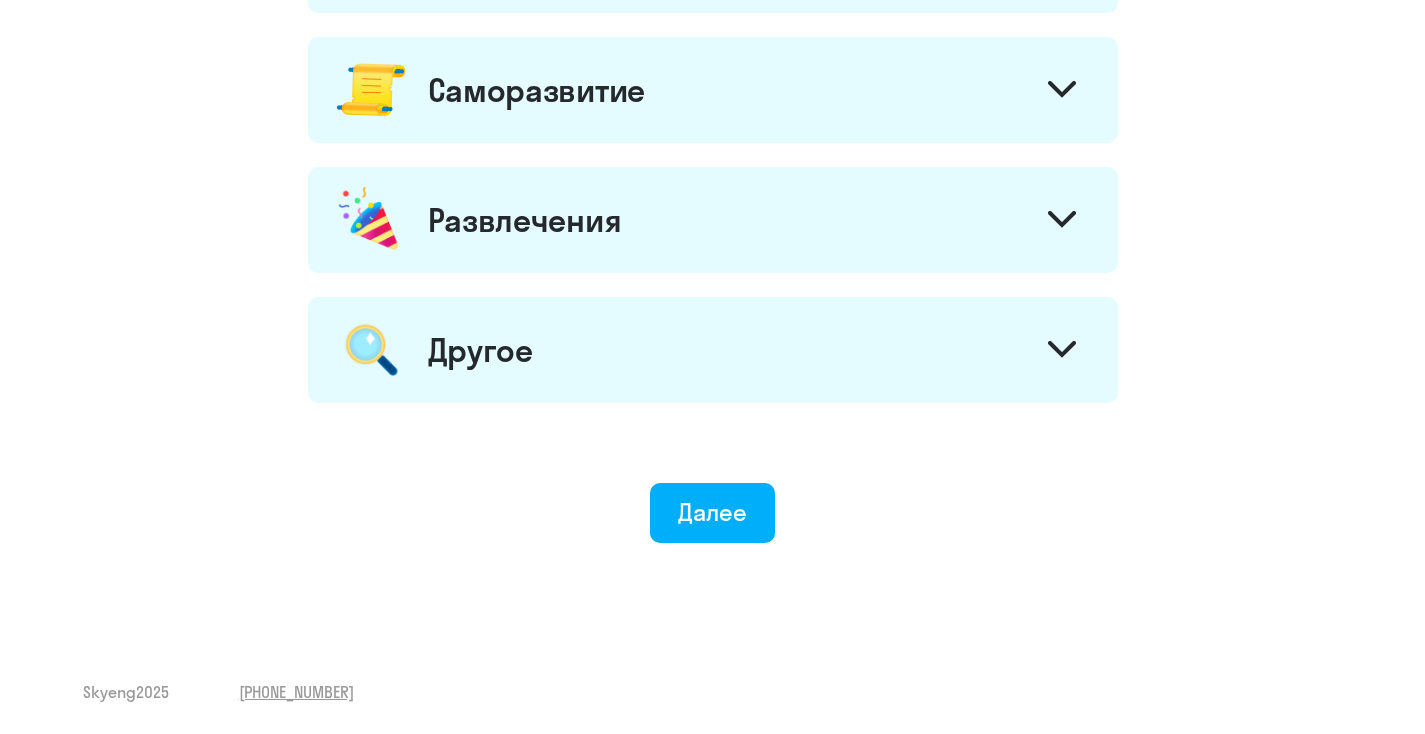 click on "Саморазвитие" 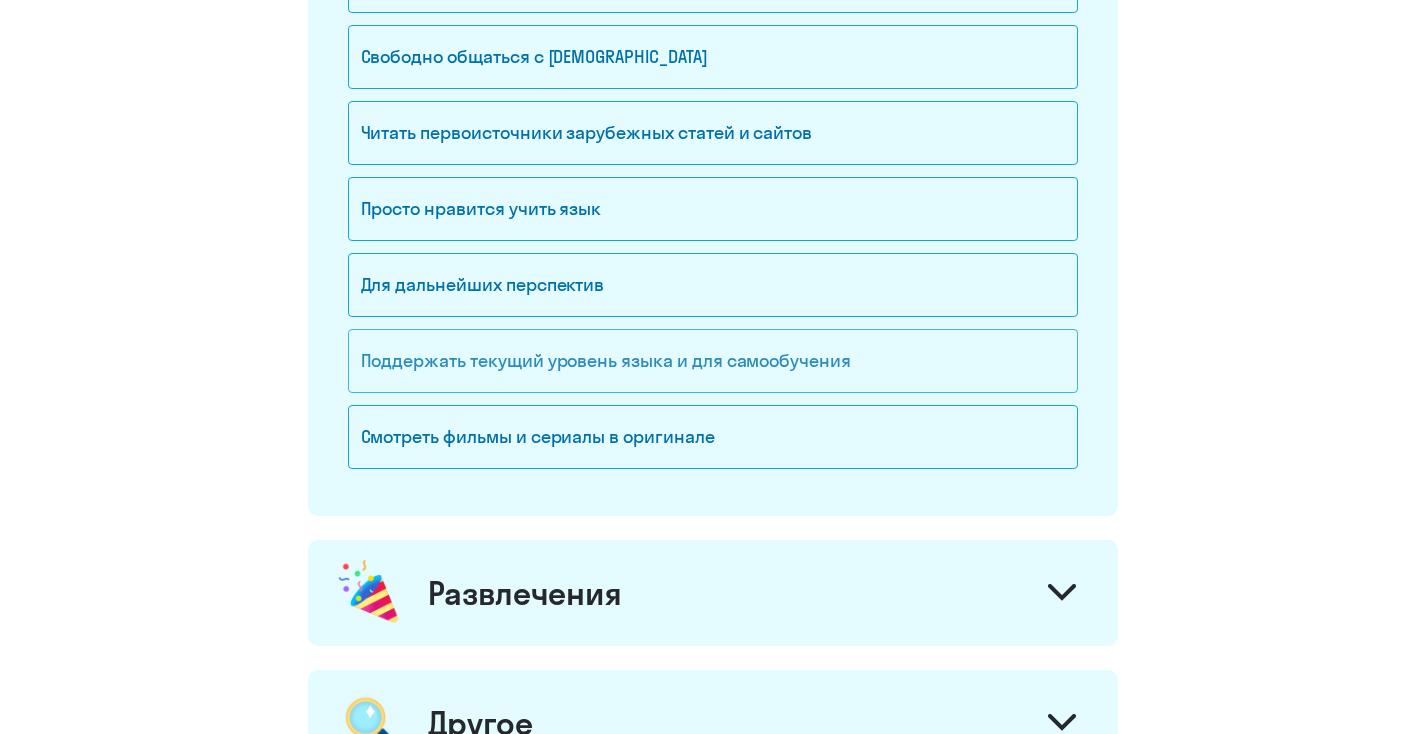 scroll, scrollTop: 2055, scrollLeft: 0, axis: vertical 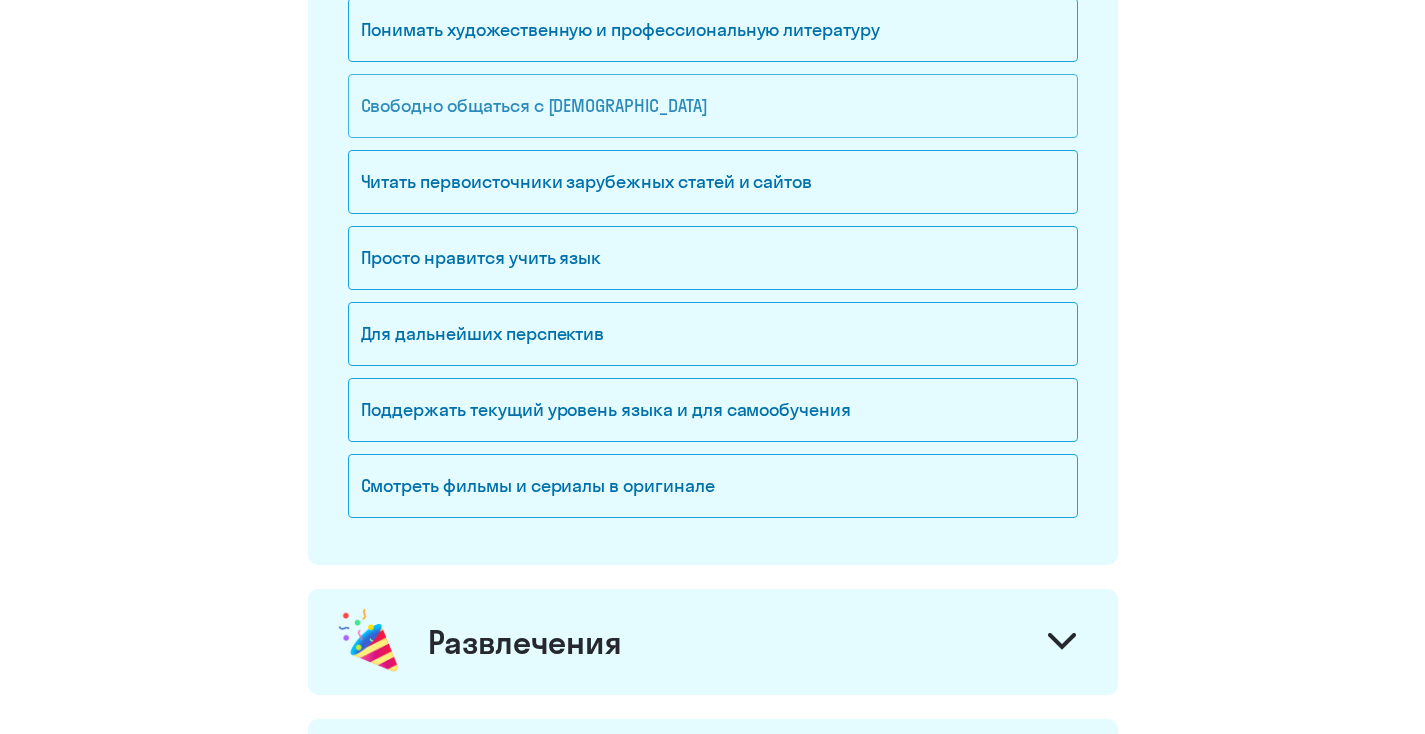 click on "Свободно общаться с [DEMOGRAPHIC_DATA]" 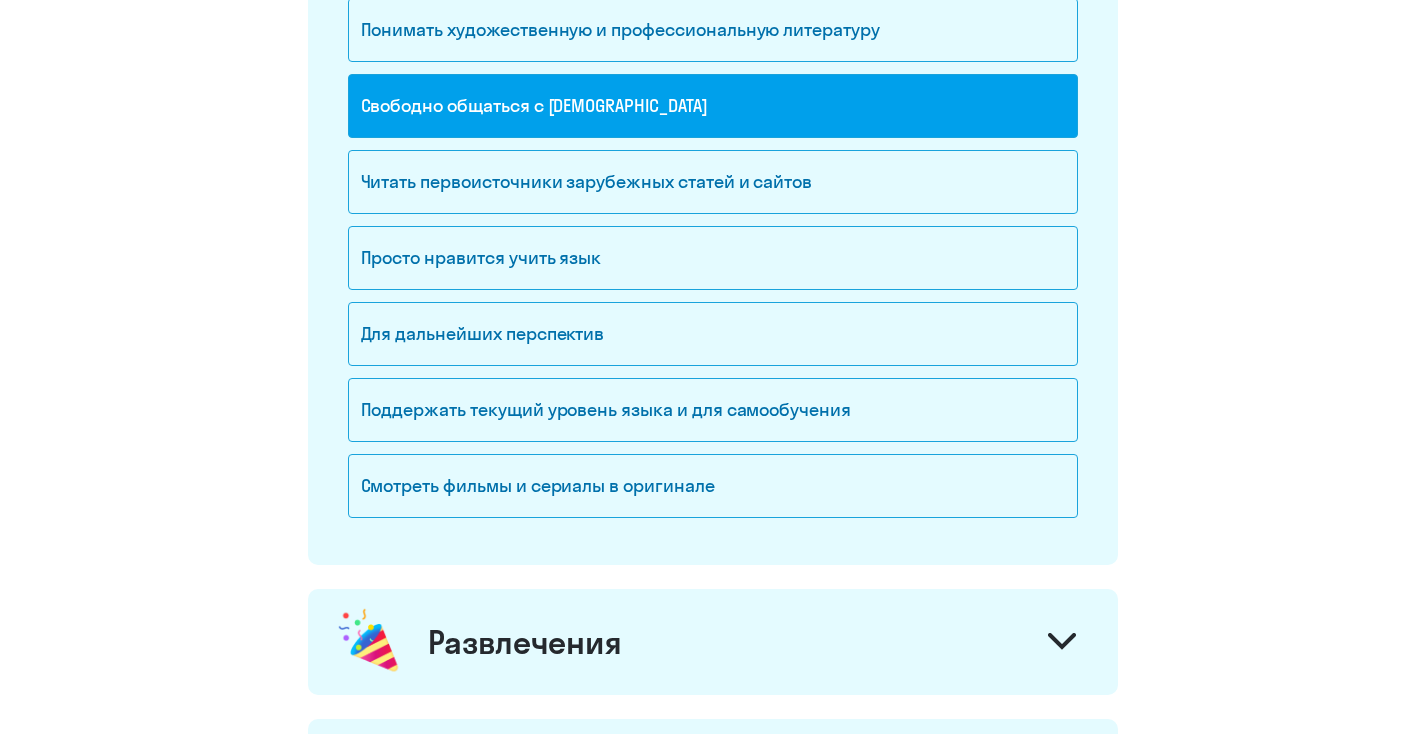 scroll, scrollTop: 2445, scrollLeft: 0, axis: vertical 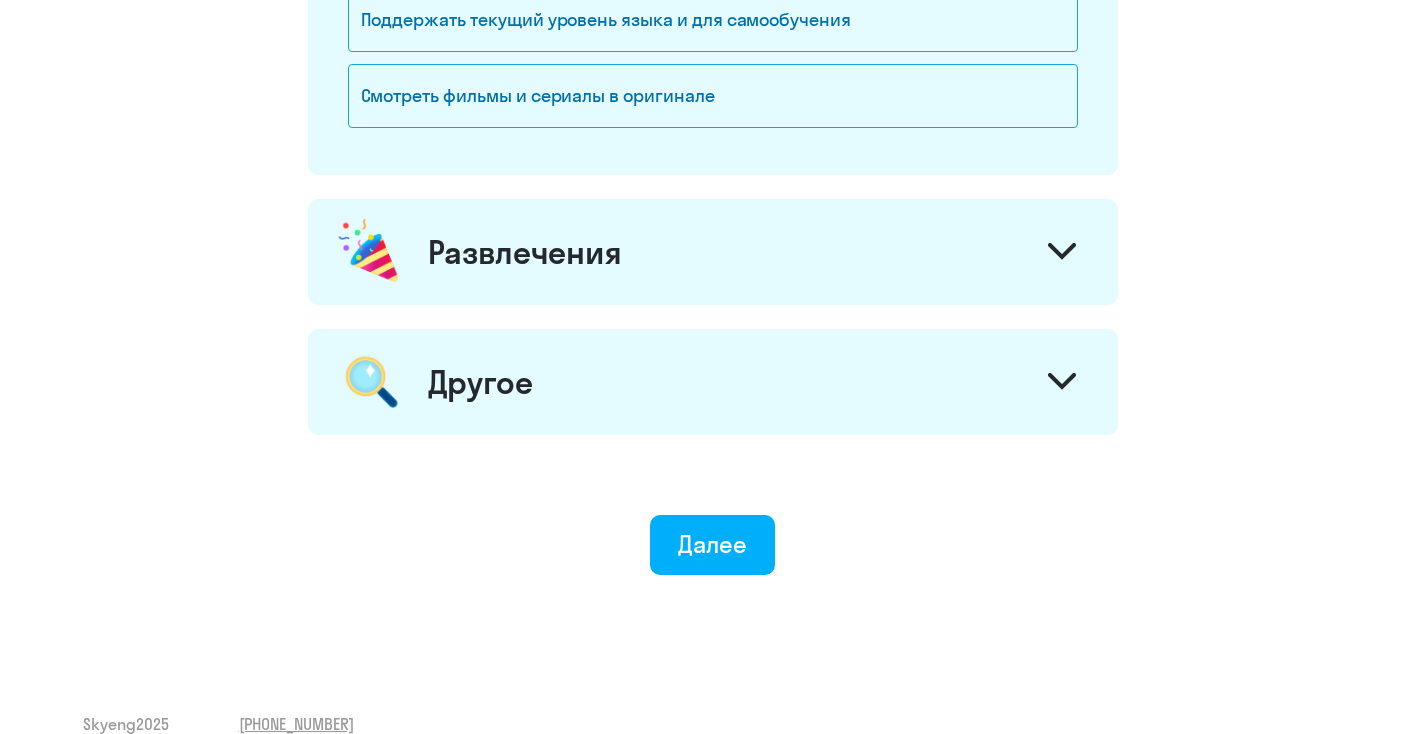 click on "Развлечения" 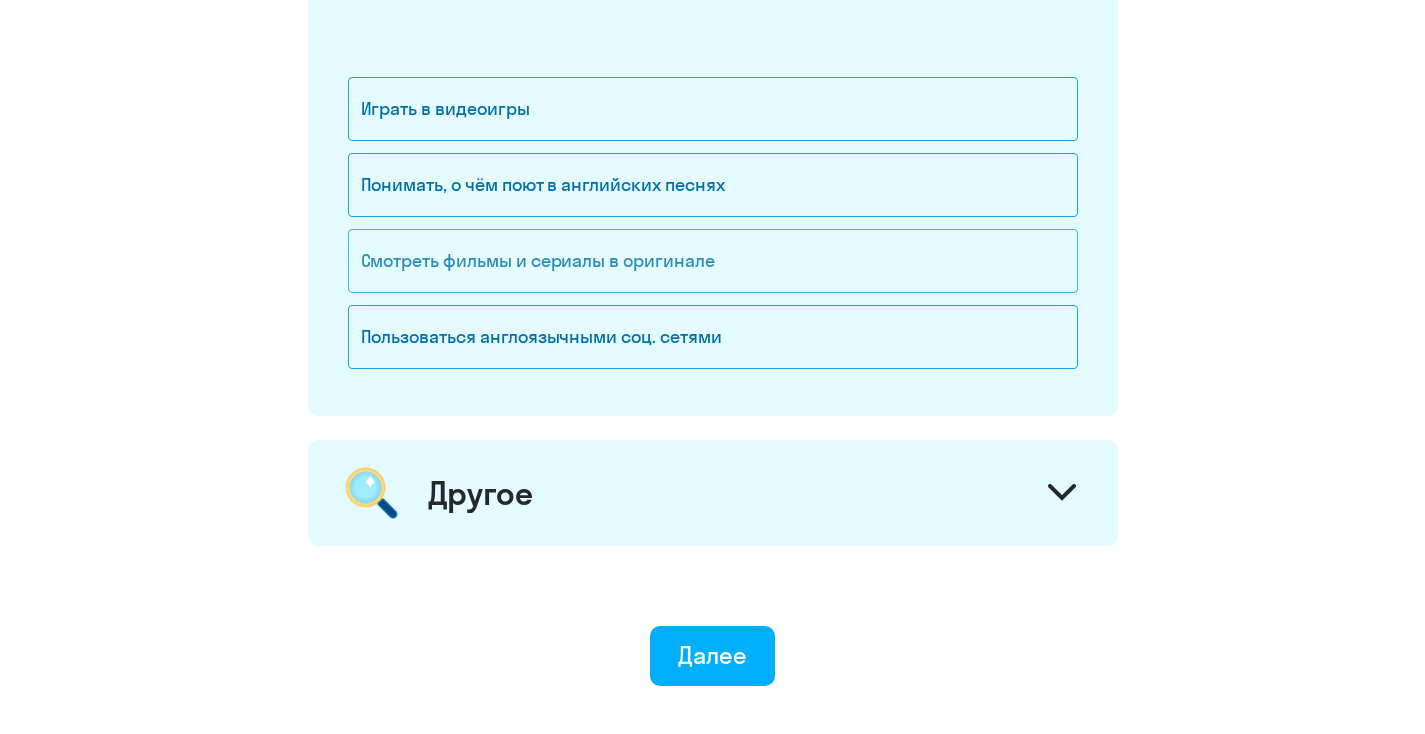 scroll, scrollTop: 2769, scrollLeft: 0, axis: vertical 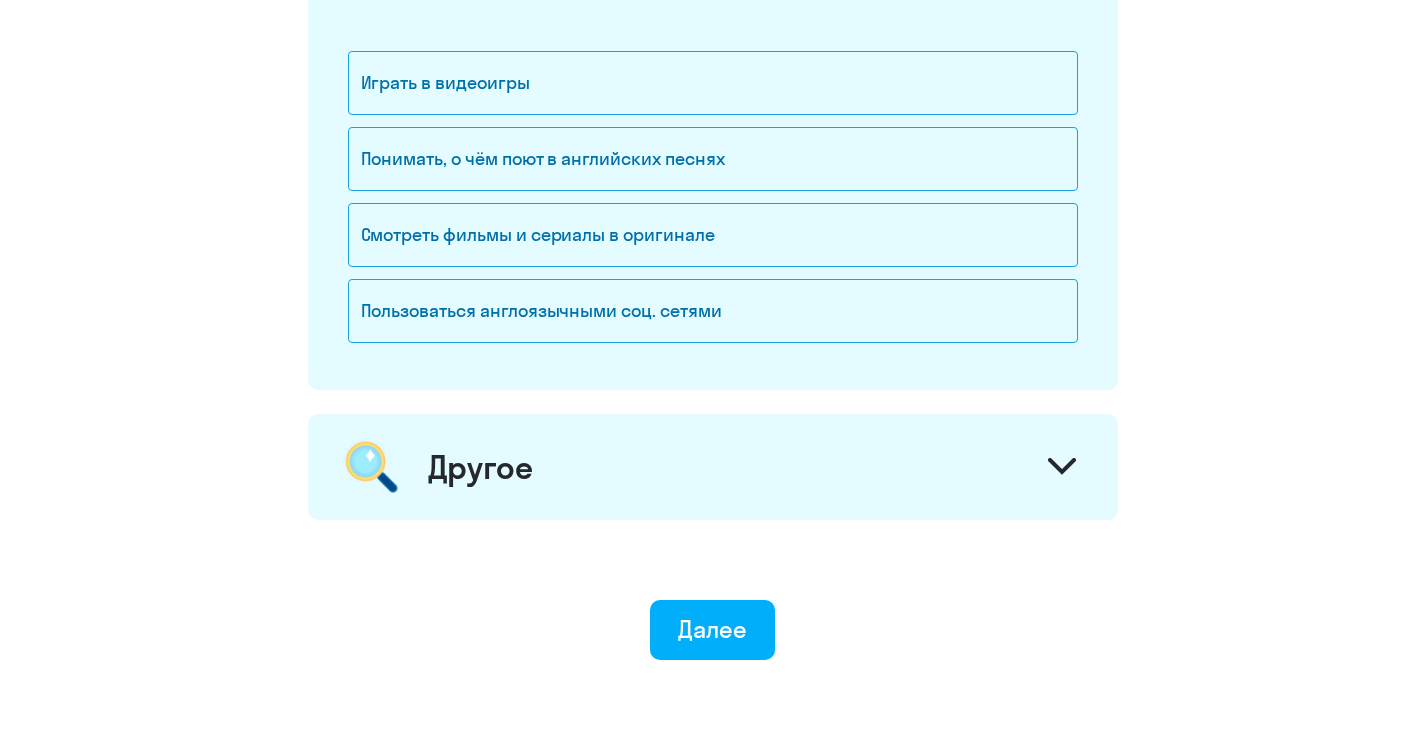 click on "Другое" 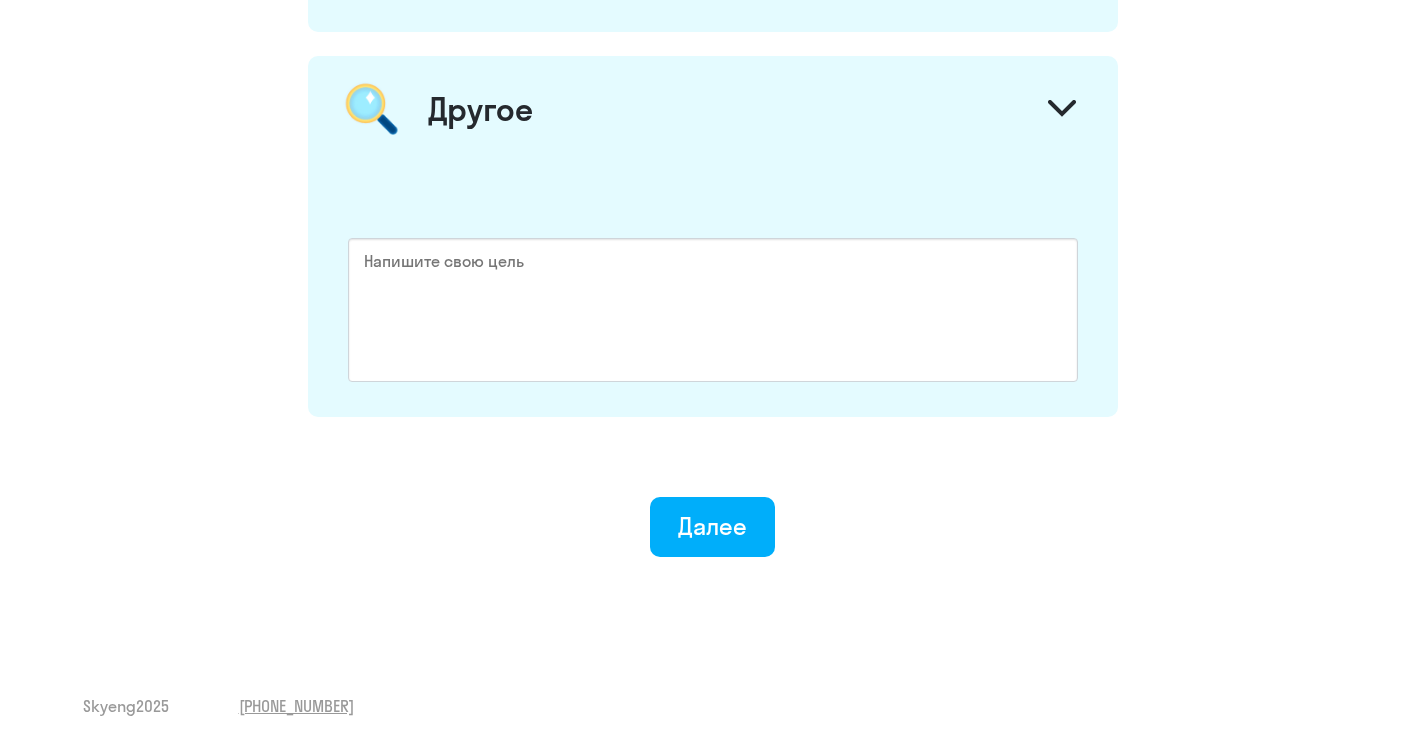 scroll, scrollTop: 3141, scrollLeft: 0, axis: vertical 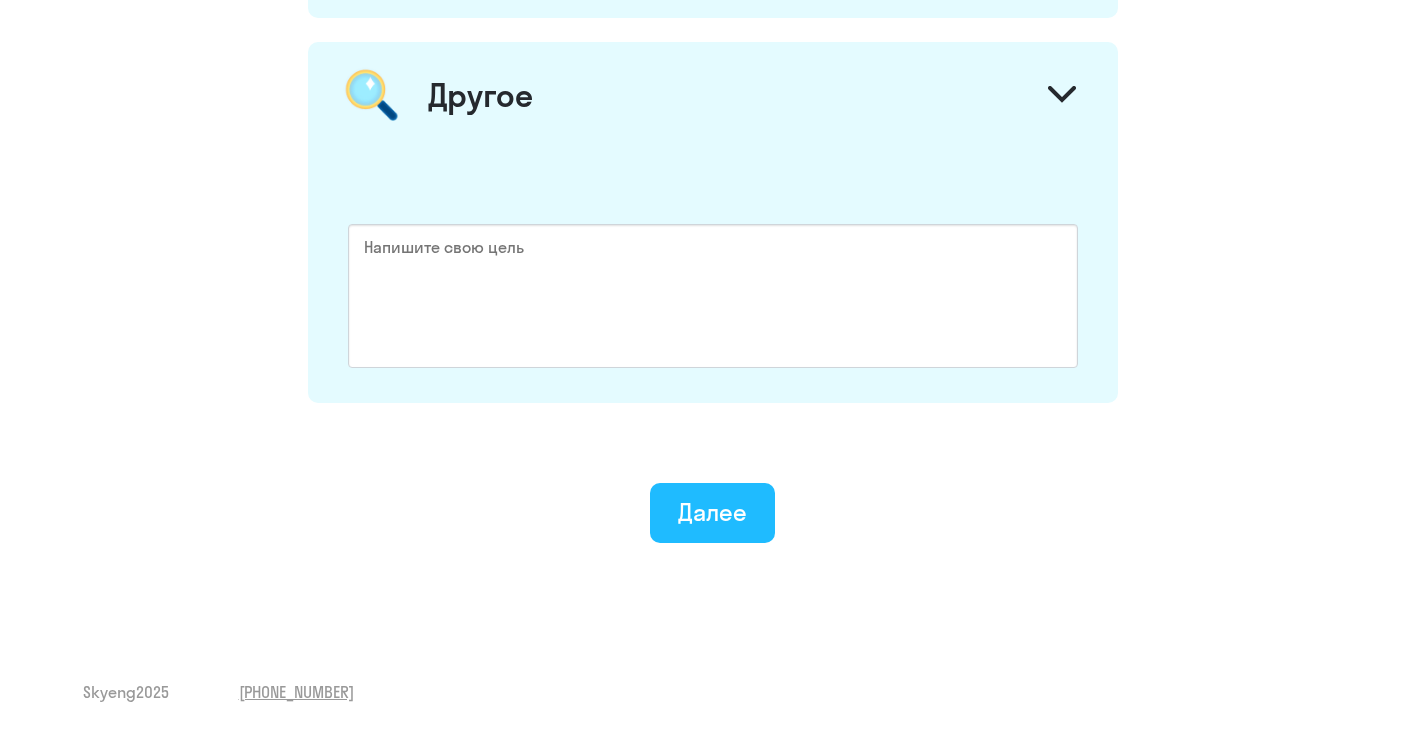click on "Далее" 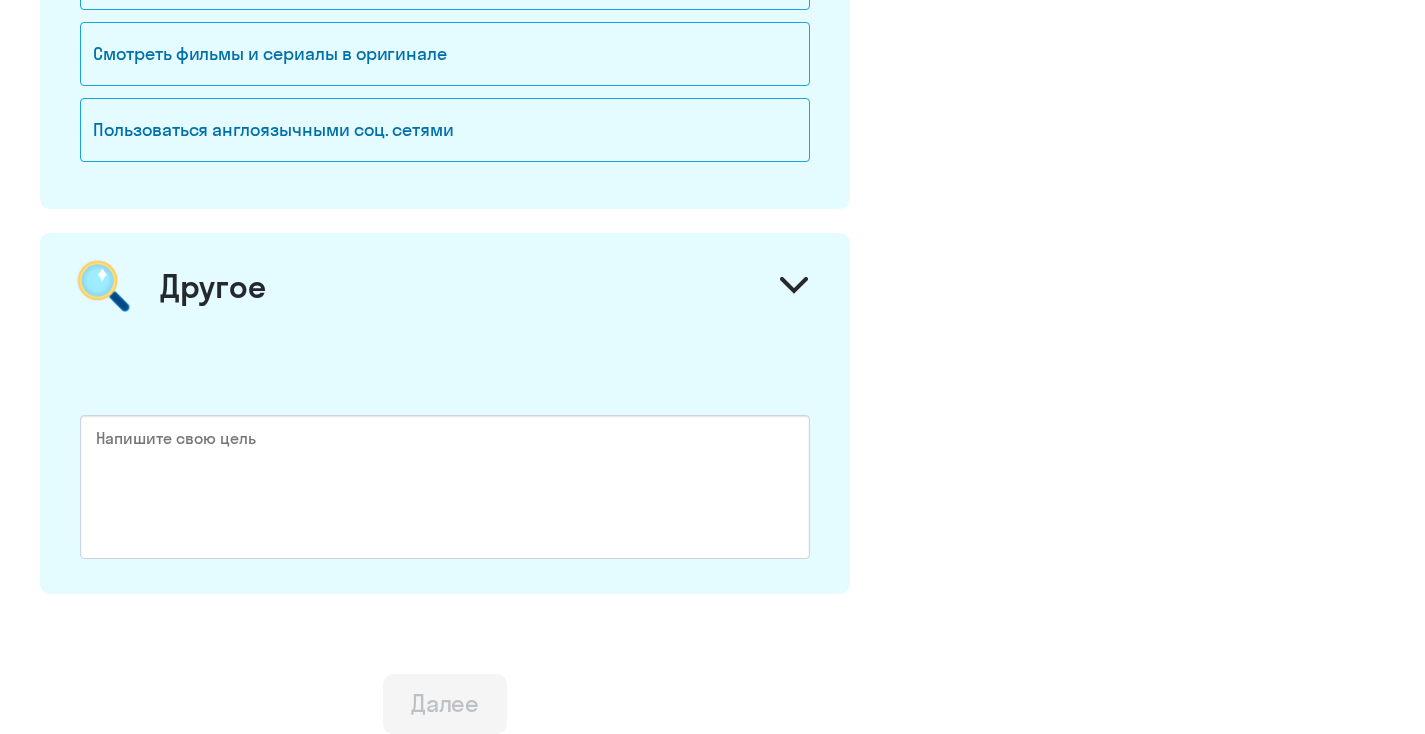 scroll, scrollTop: 0, scrollLeft: 0, axis: both 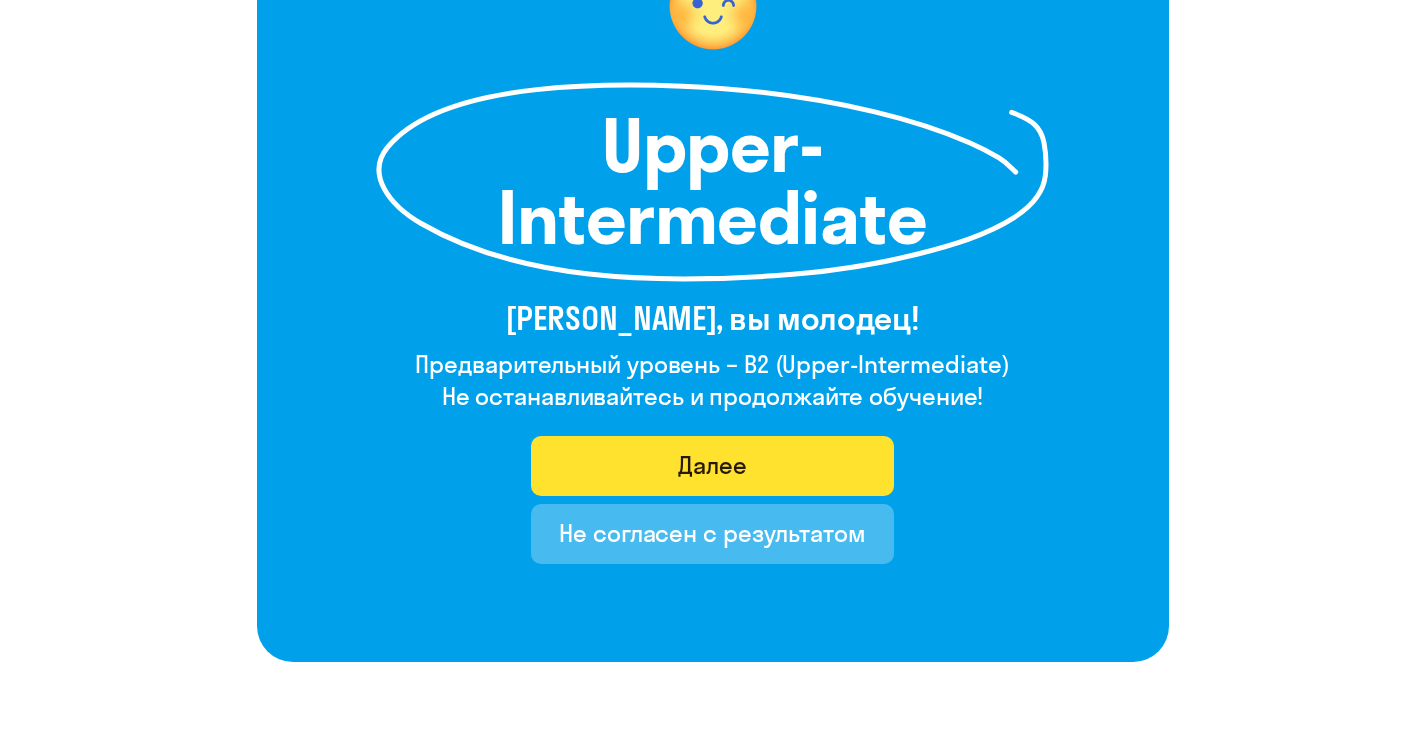 click on "Далее" 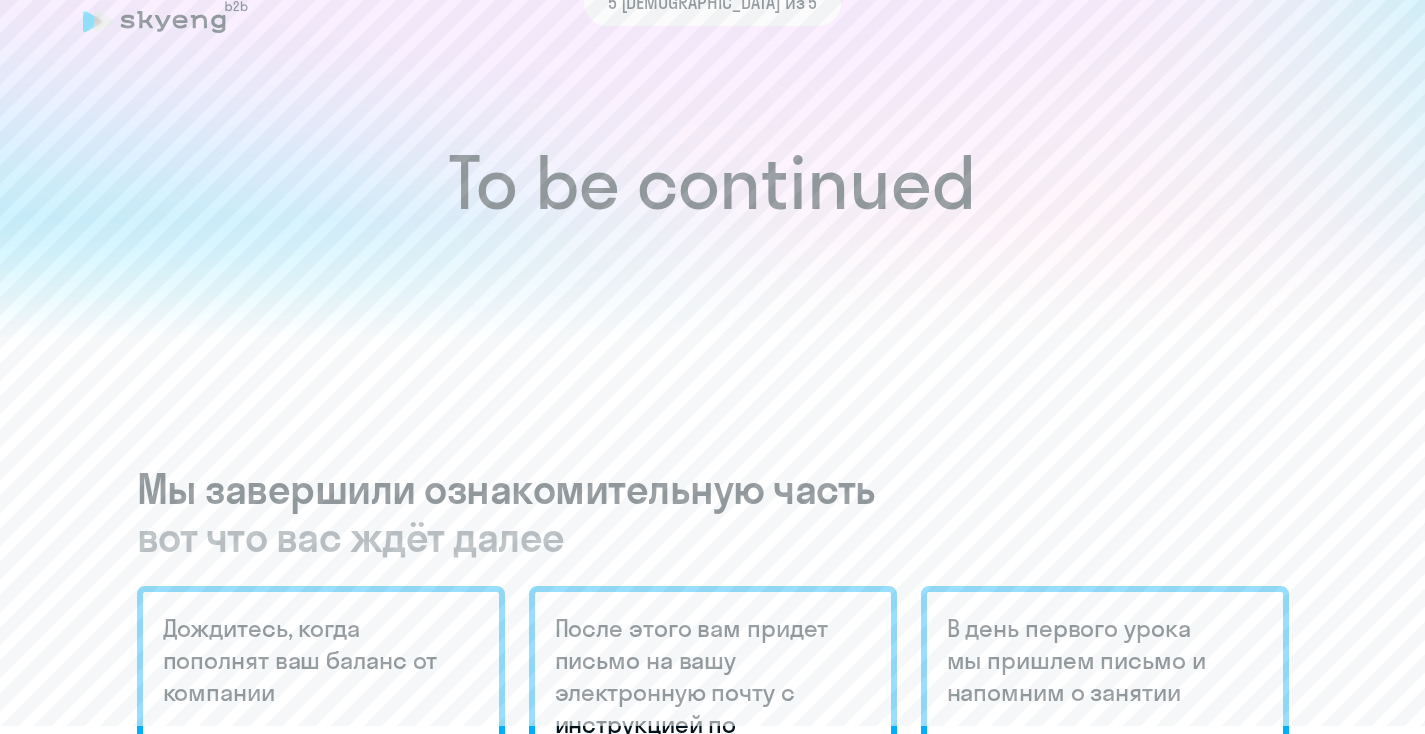 scroll, scrollTop: 0, scrollLeft: 0, axis: both 